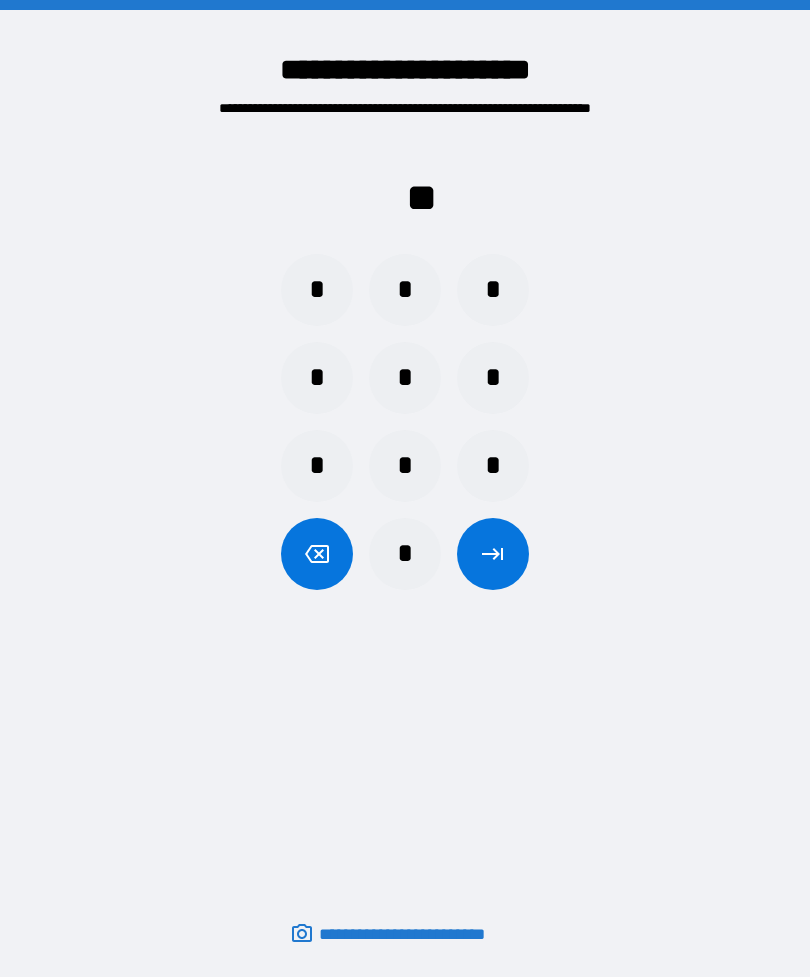 click on "*" at bounding box center [405, 290] 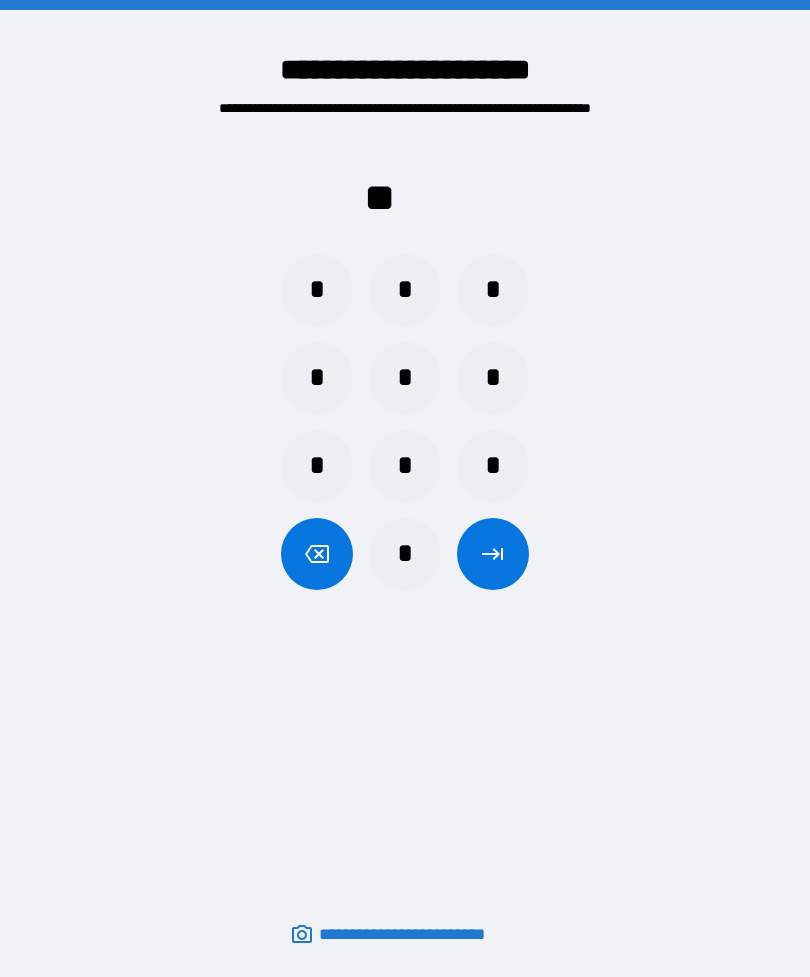 scroll, scrollTop: 0, scrollLeft: 0, axis: both 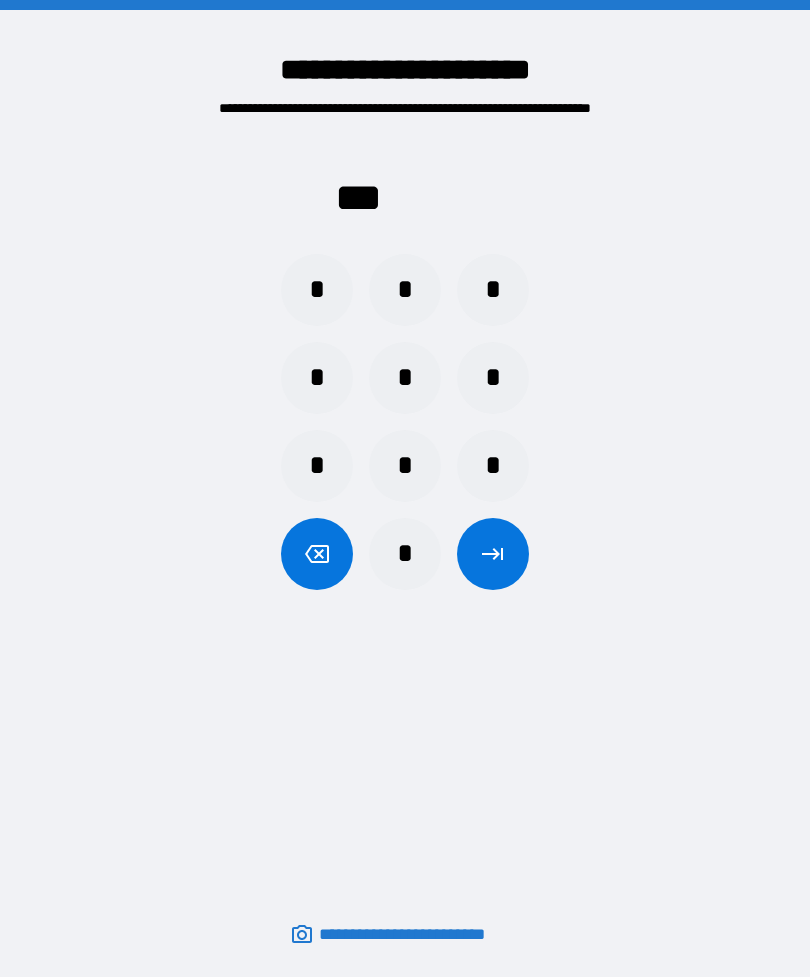 click on "*" at bounding box center (405, 554) 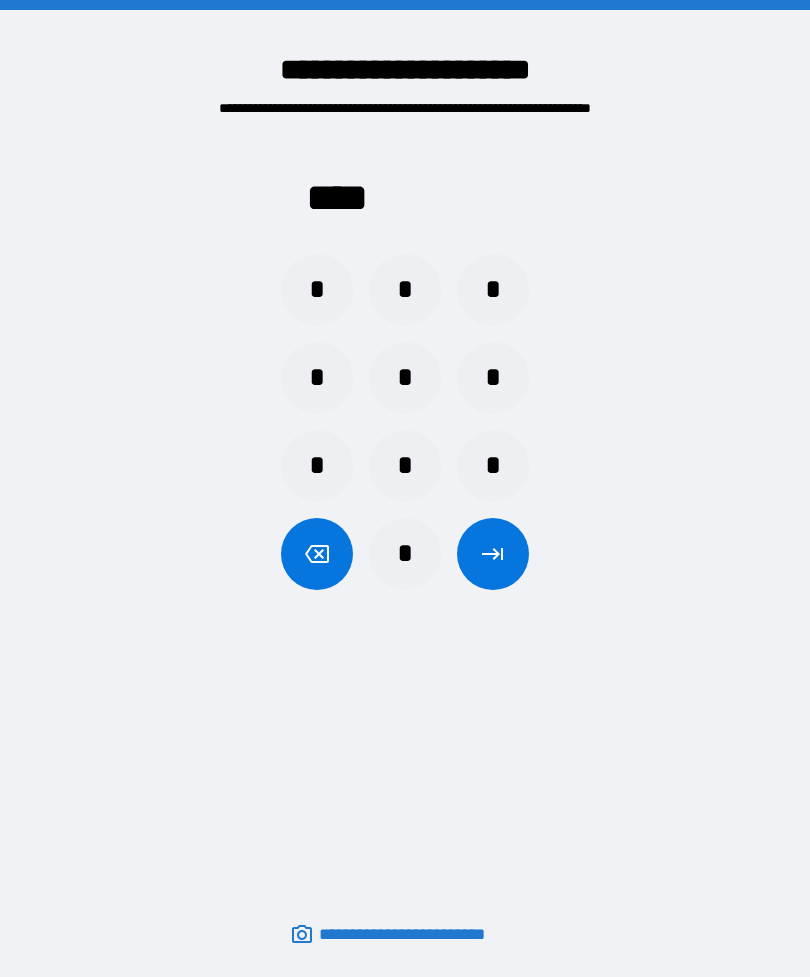 click at bounding box center (493, 554) 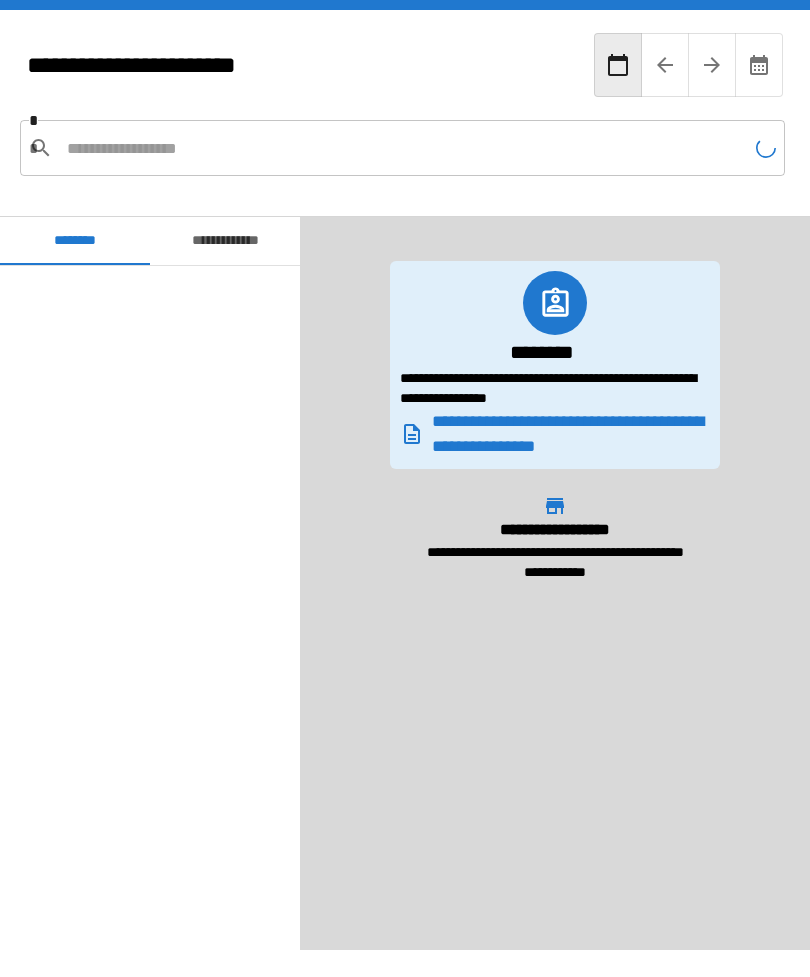 scroll, scrollTop: 240, scrollLeft: 0, axis: vertical 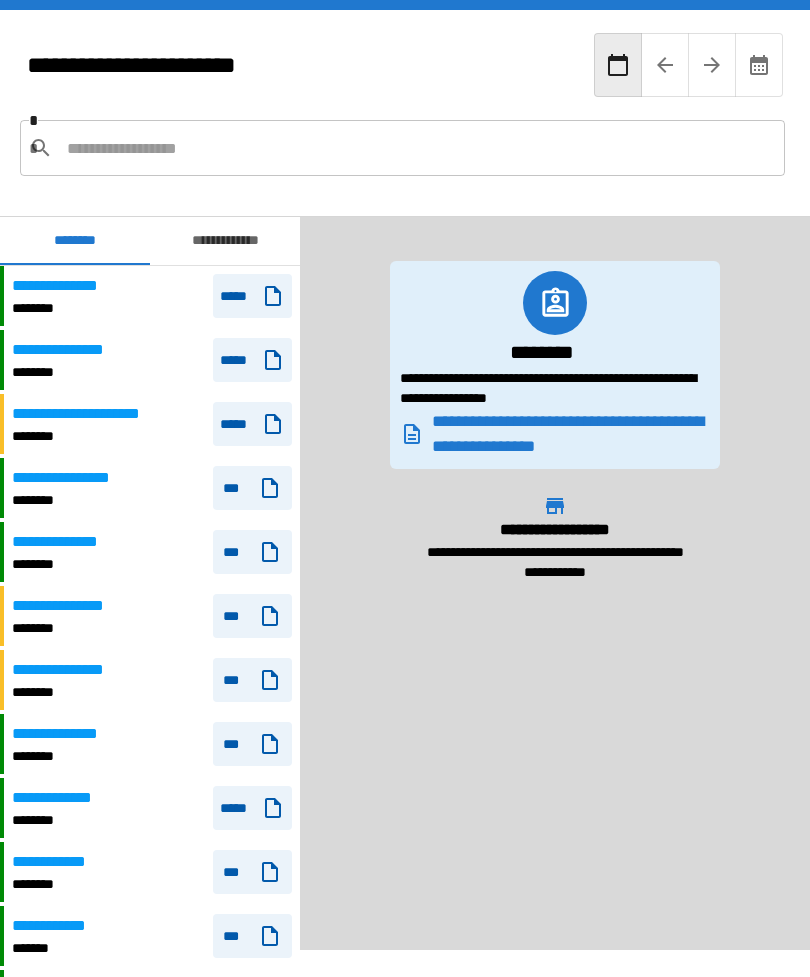 click on "**********" at bounding box center (225, 241) 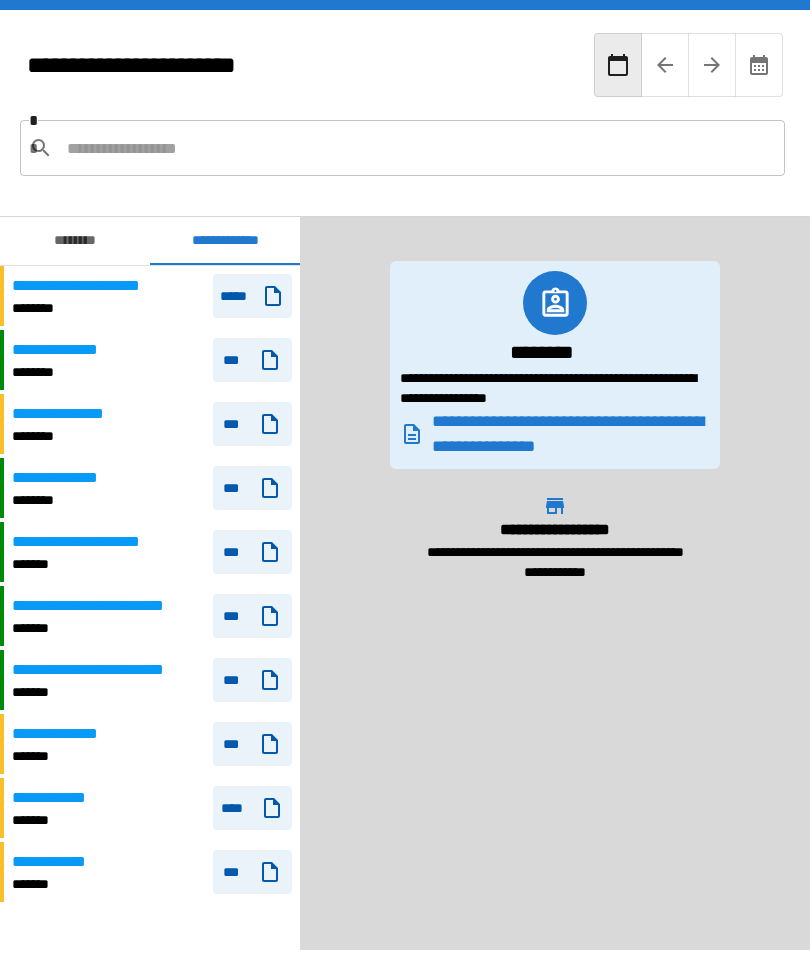 scroll, scrollTop: 0, scrollLeft: 0, axis: both 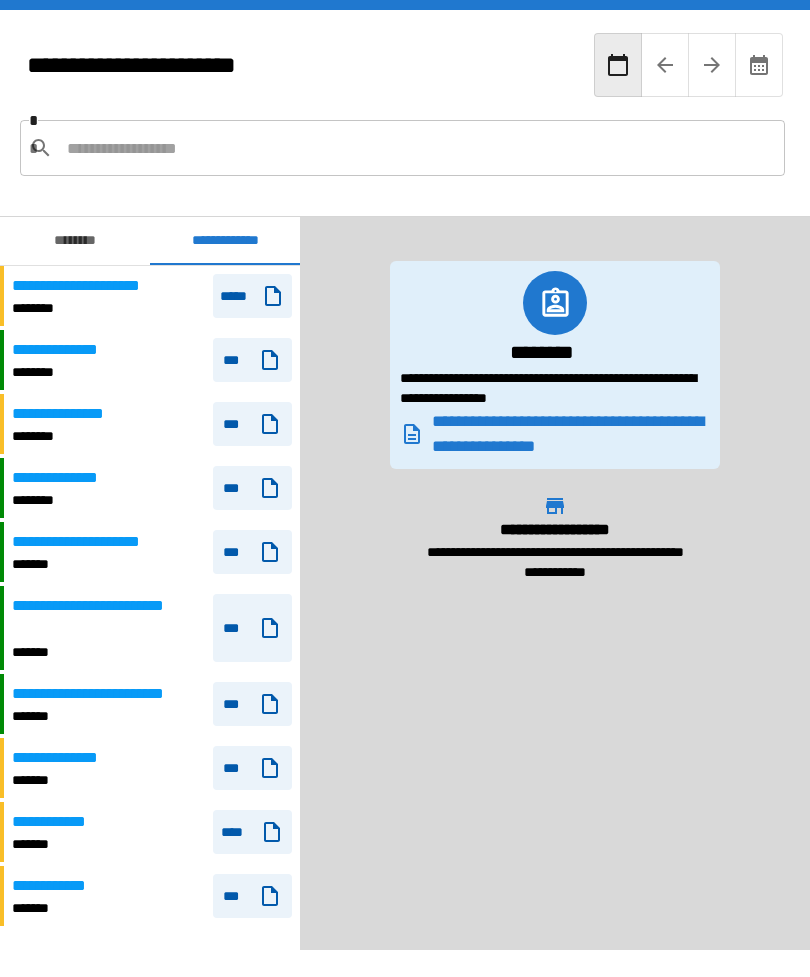 click on "**********" at bounding box center [99, 286] 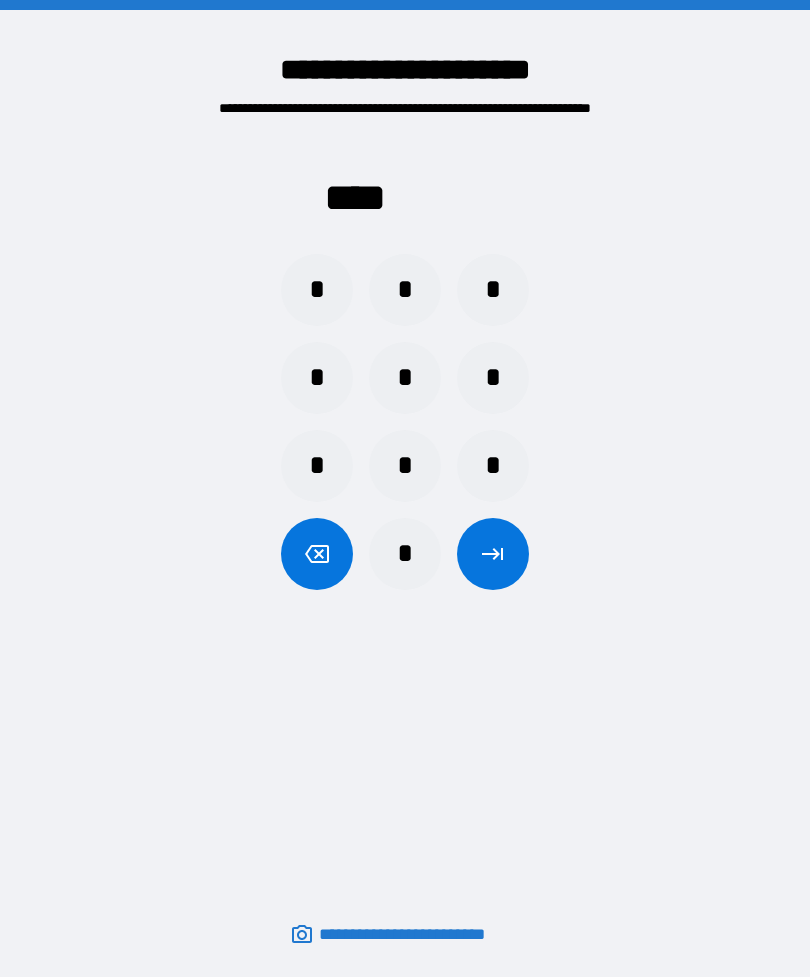 scroll, scrollTop: 0, scrollLeft: 0, axis: both 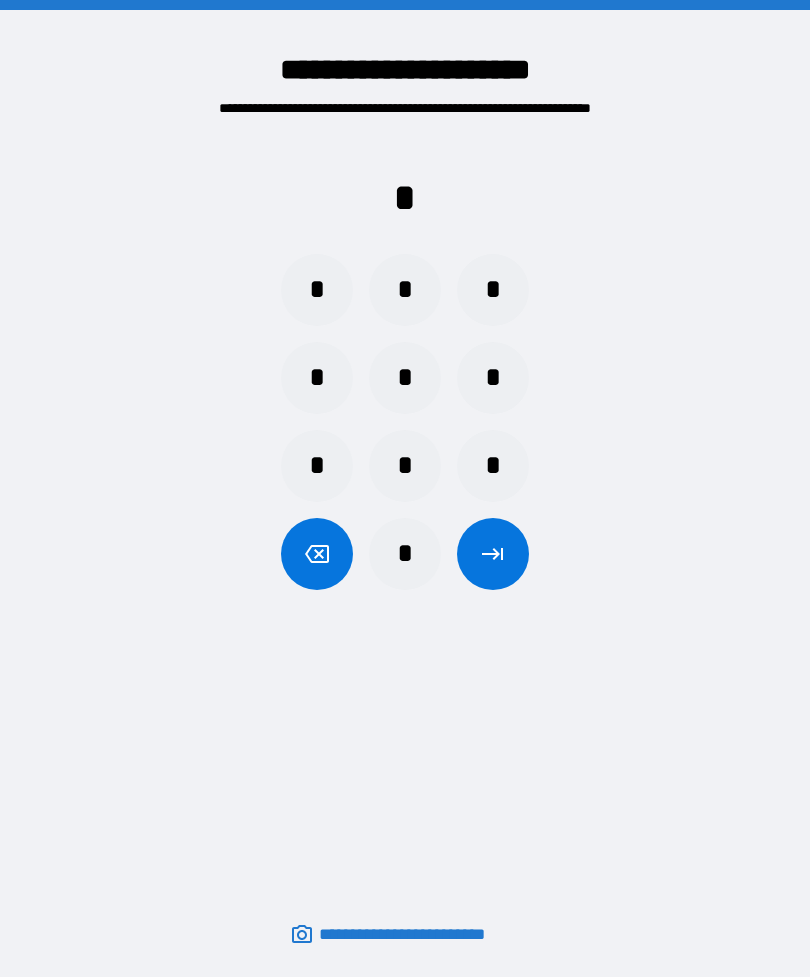 click on "*" at bounding box center (405, 466) 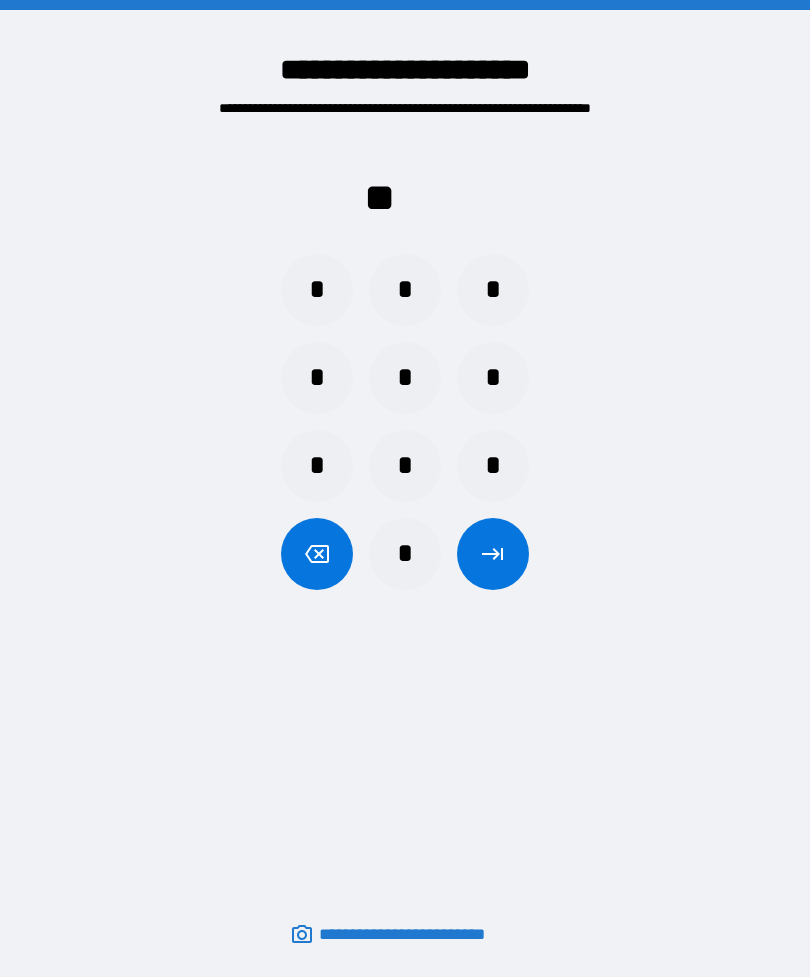 click on "*" at bounding box center (405, 290) 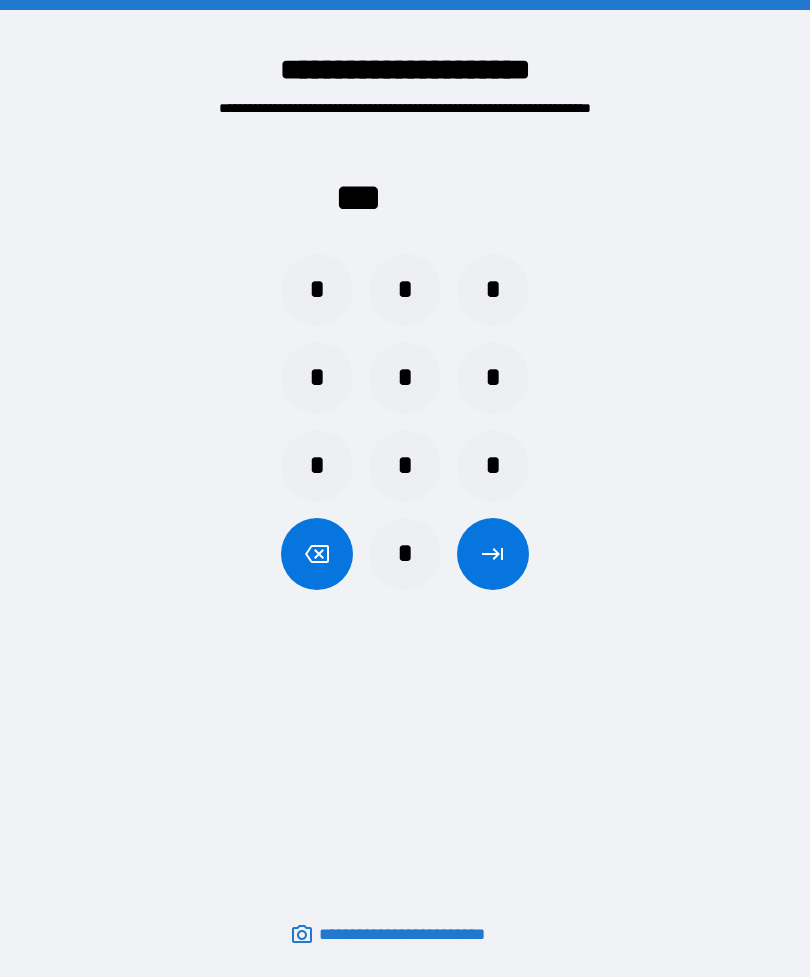 click on "*" at bounding box center (405, 554) 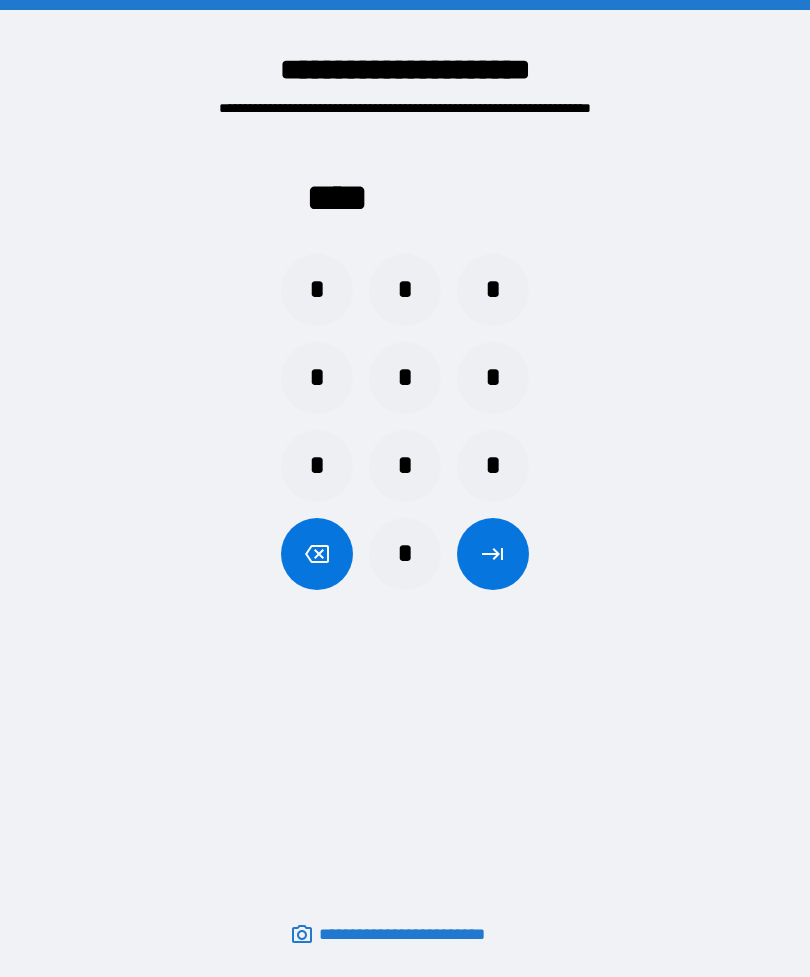 click at bounding box center [493, 554] 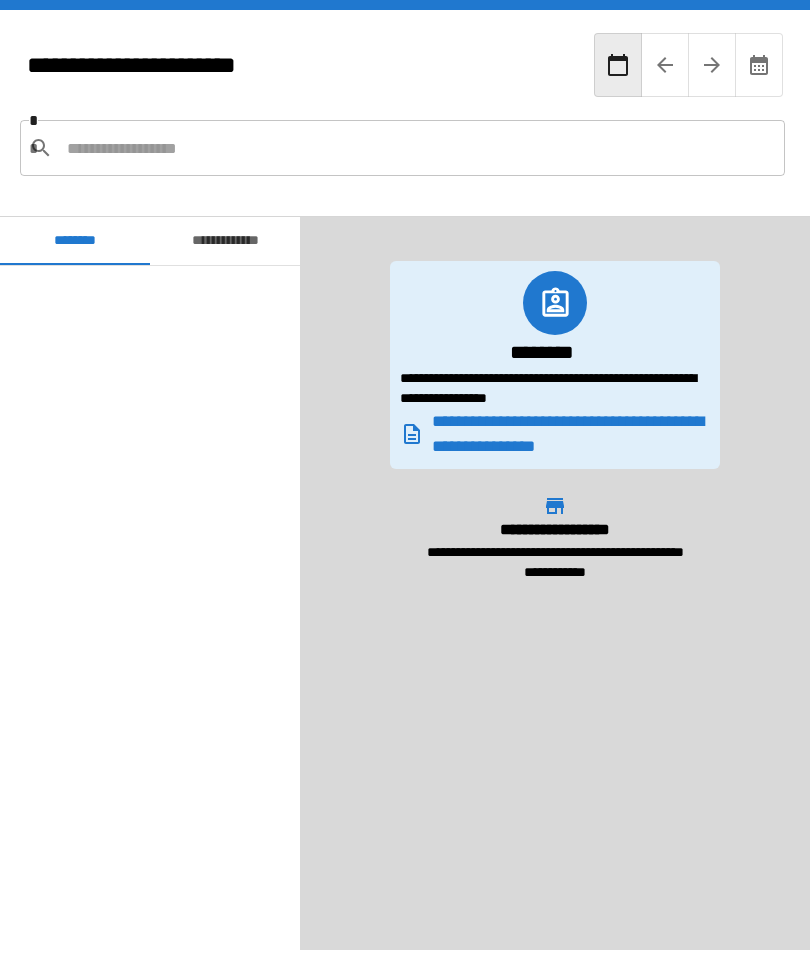 scroll, scrollTop: 360, scrollLeft: 0, axis: vertical 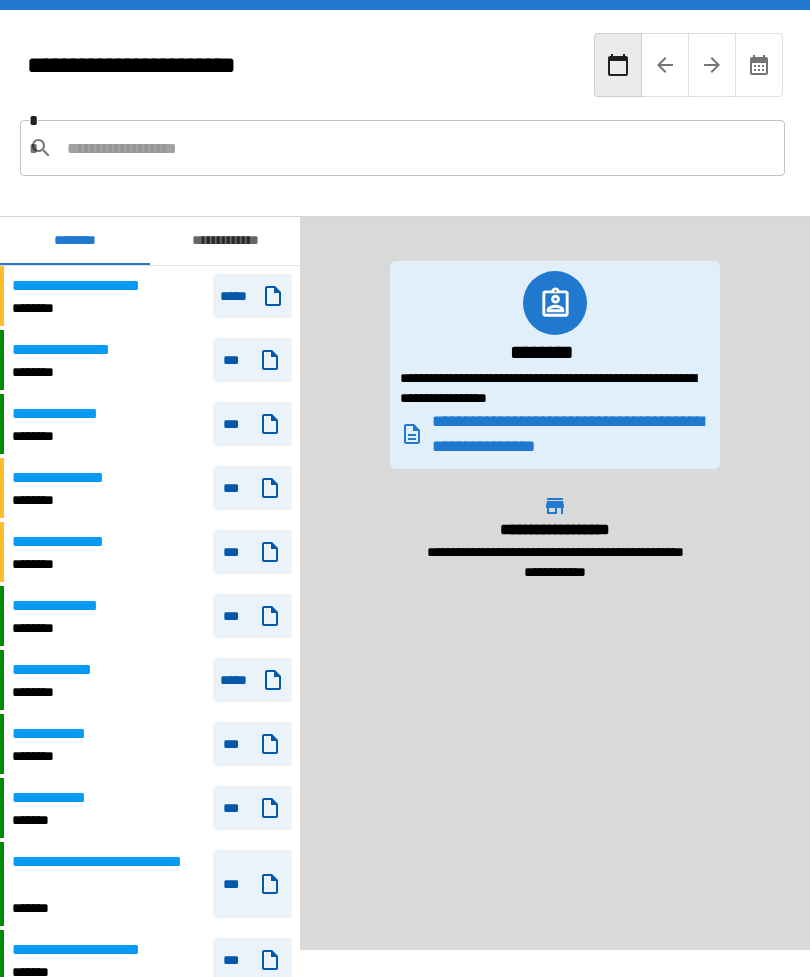 click on "**********" at bounding box center (225, 241) 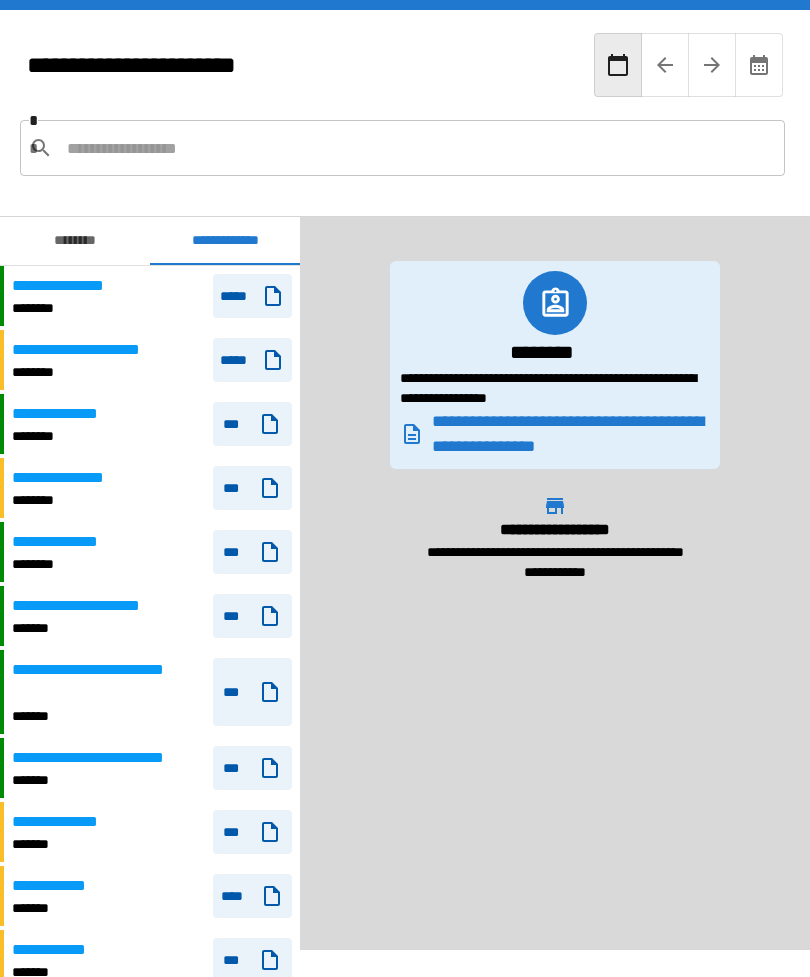click on "[FIRST] [LAST] [LAST]" at bounding box center (152, 296) 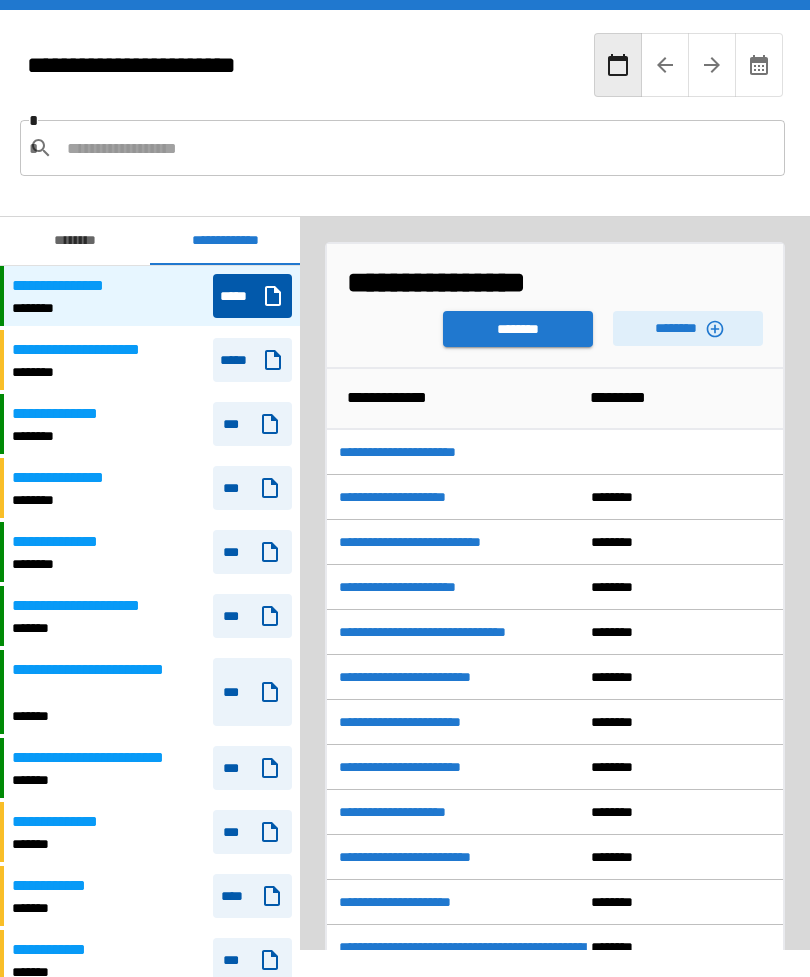 click on "**********" at bounding box center [99, 350] 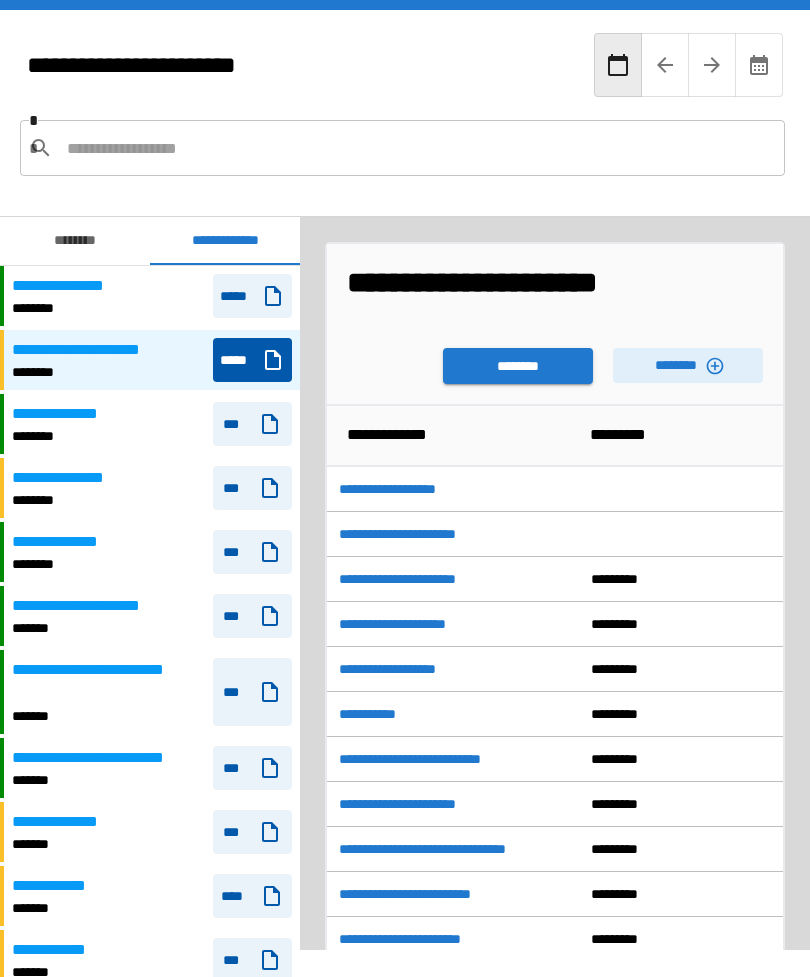 click on "********" at bounding box center (72, 436) 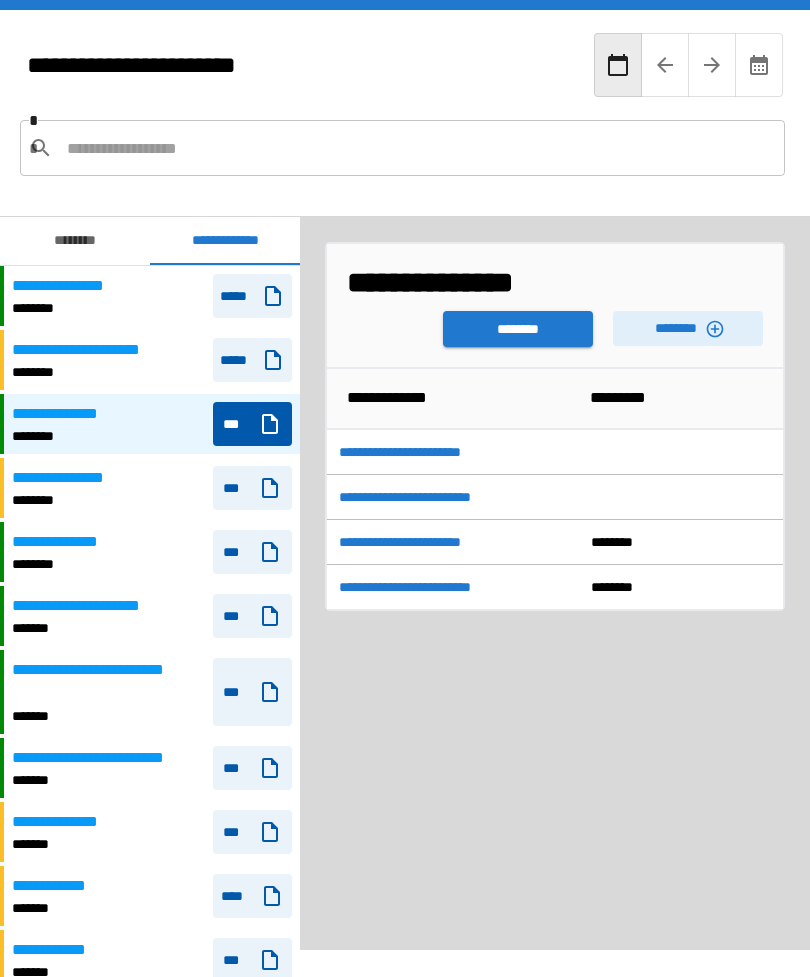 click on "********" at bounding box center (518, 329) 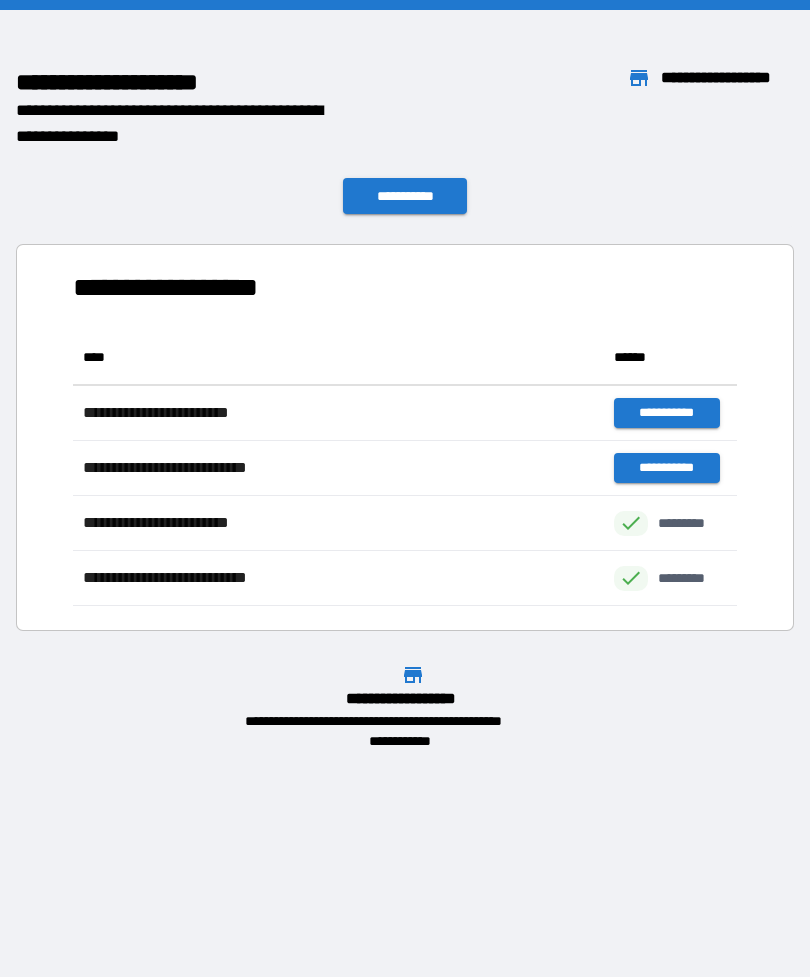 scroll, scrollTop: 1, scrollLeft: 1, axis: both 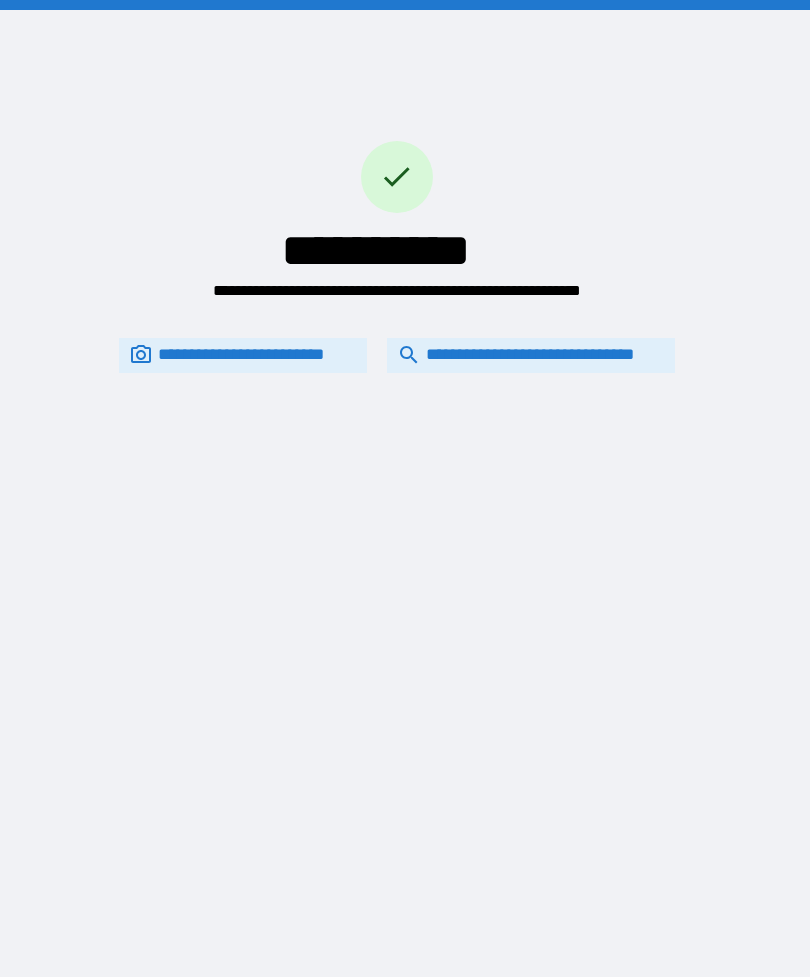 click on "**********" at bounding box center [531, 355] 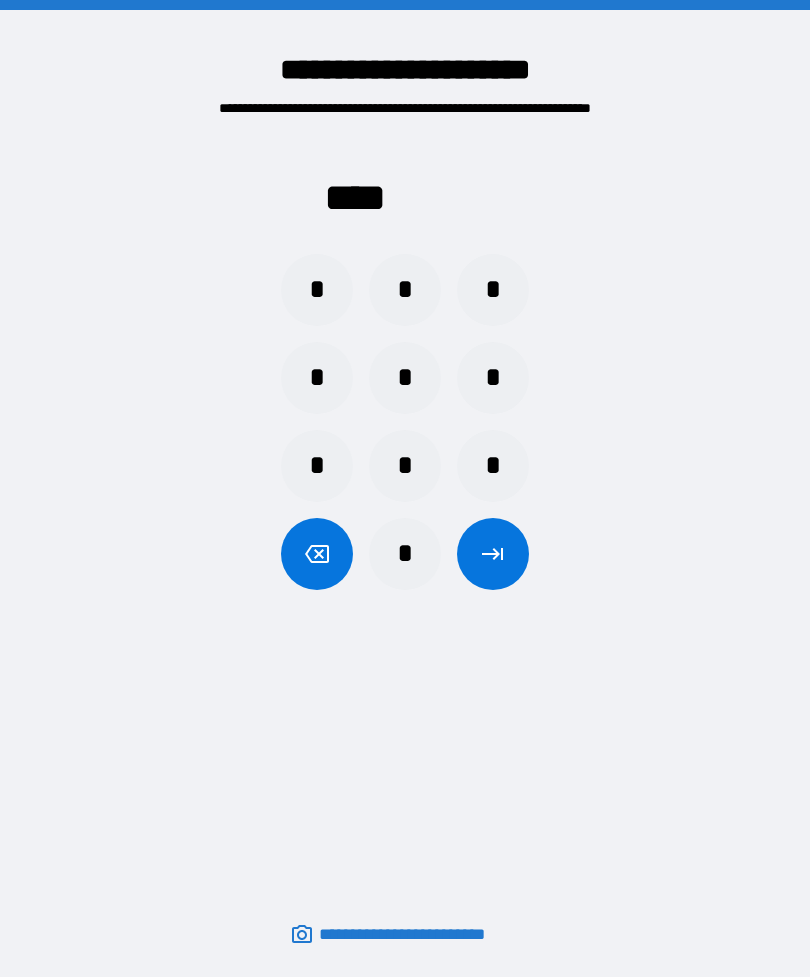 click on "*" at bounding box center (493, 378) 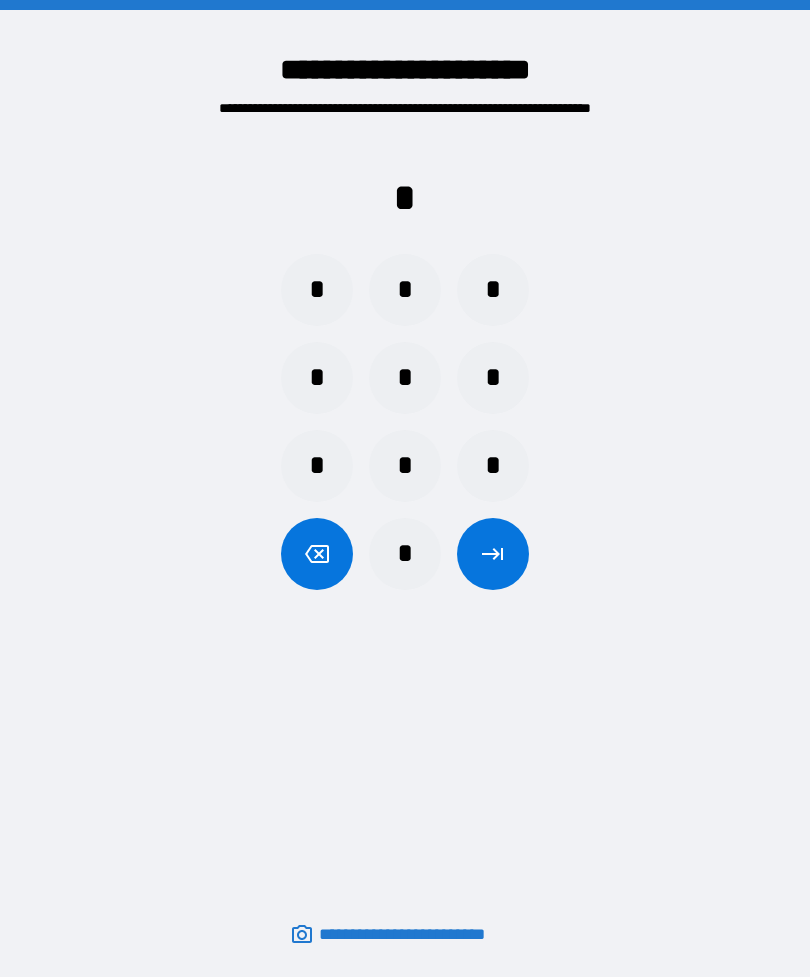 click on "*" at bounding box center [405, 466] 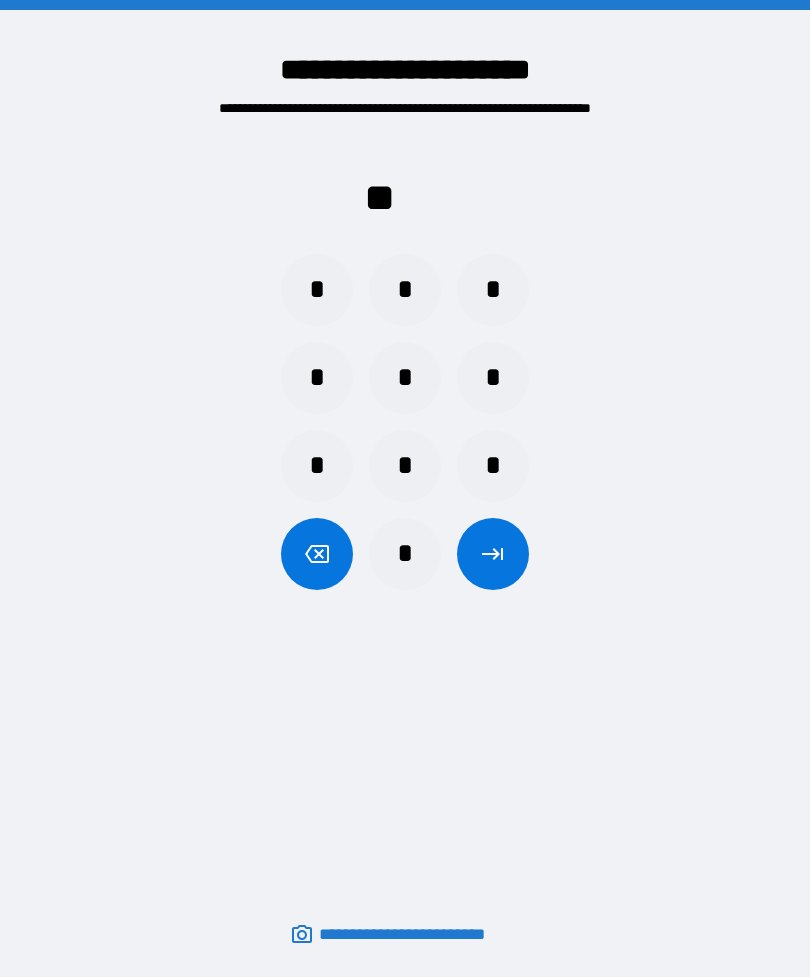 click on "*" at bounding box center (405, 290) 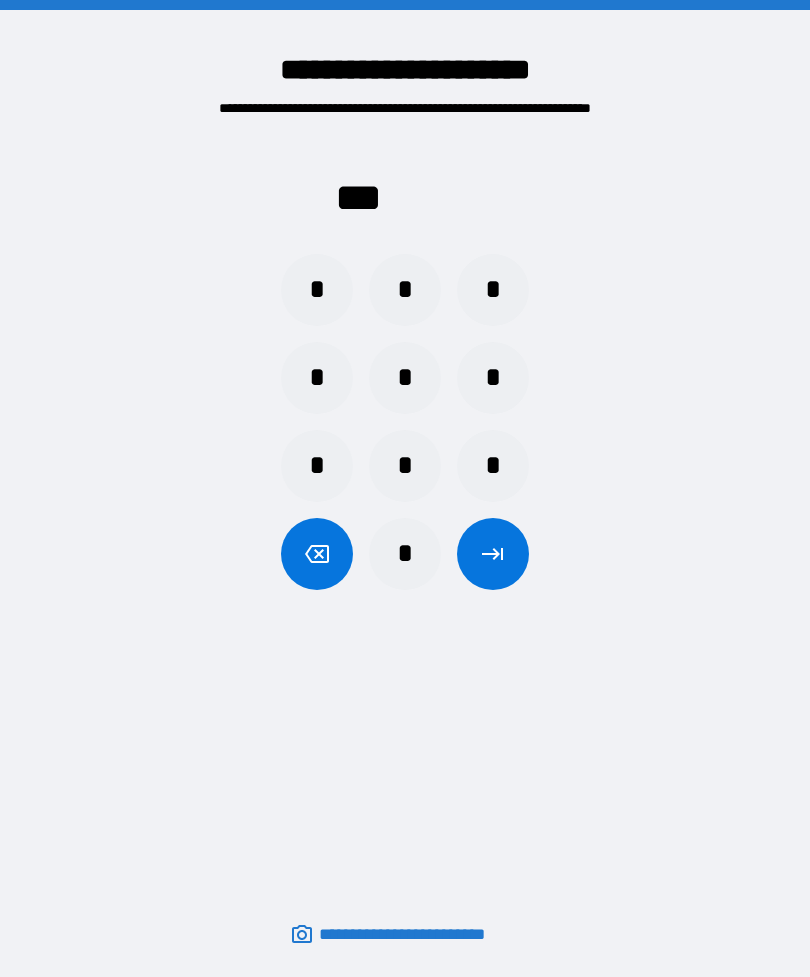 click on "*" at bounding box center [405, 554] 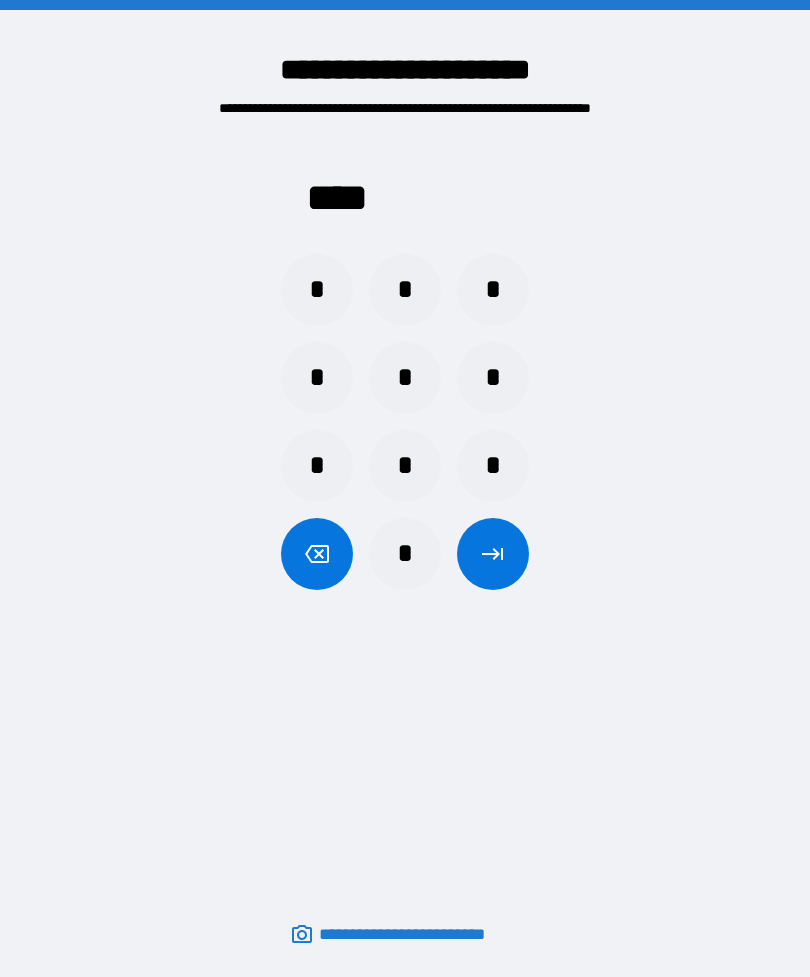 click 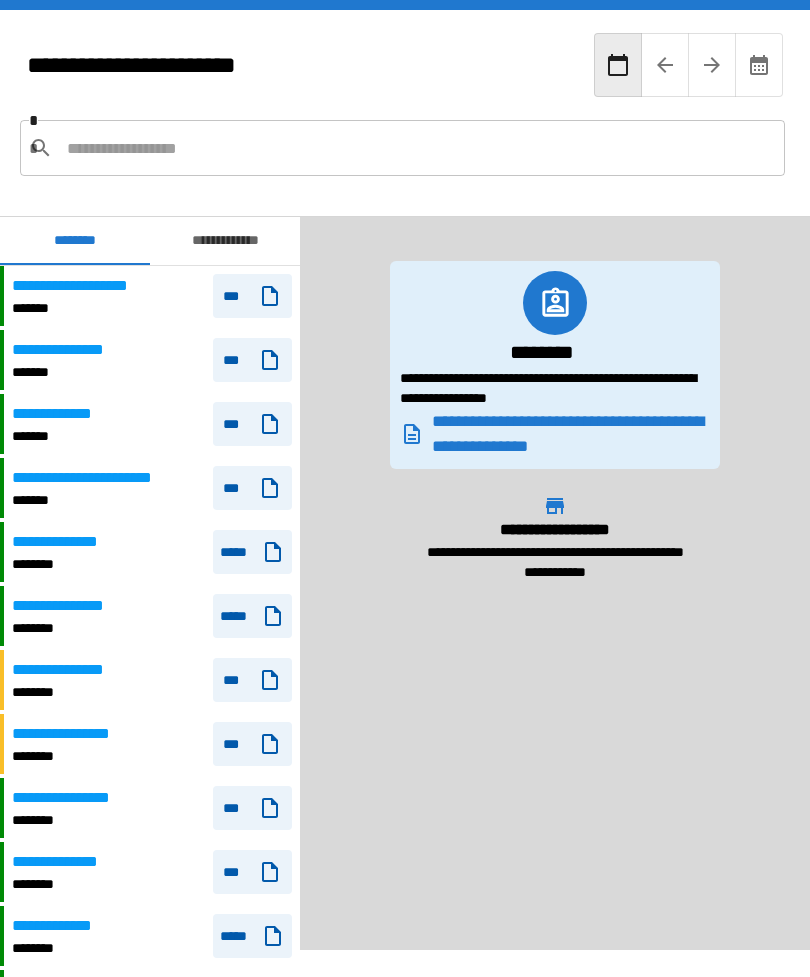 scroll, scrollTop: 0, scrollLeft: 0, axis: both 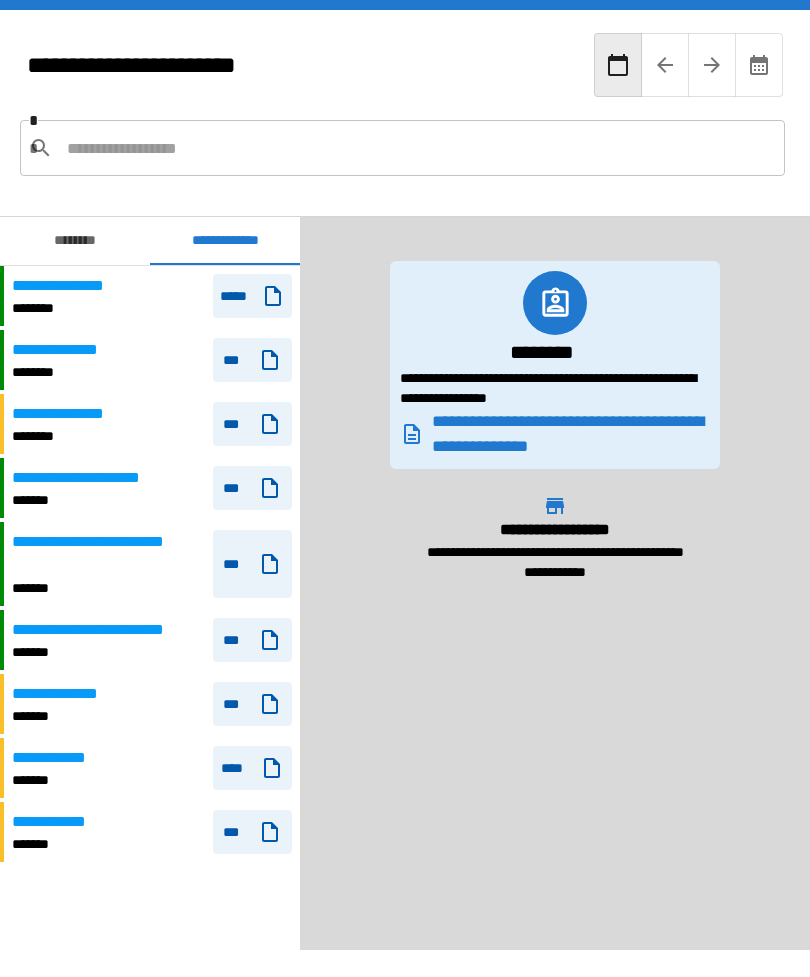 click on "**********" at bounding box center (150, 360) 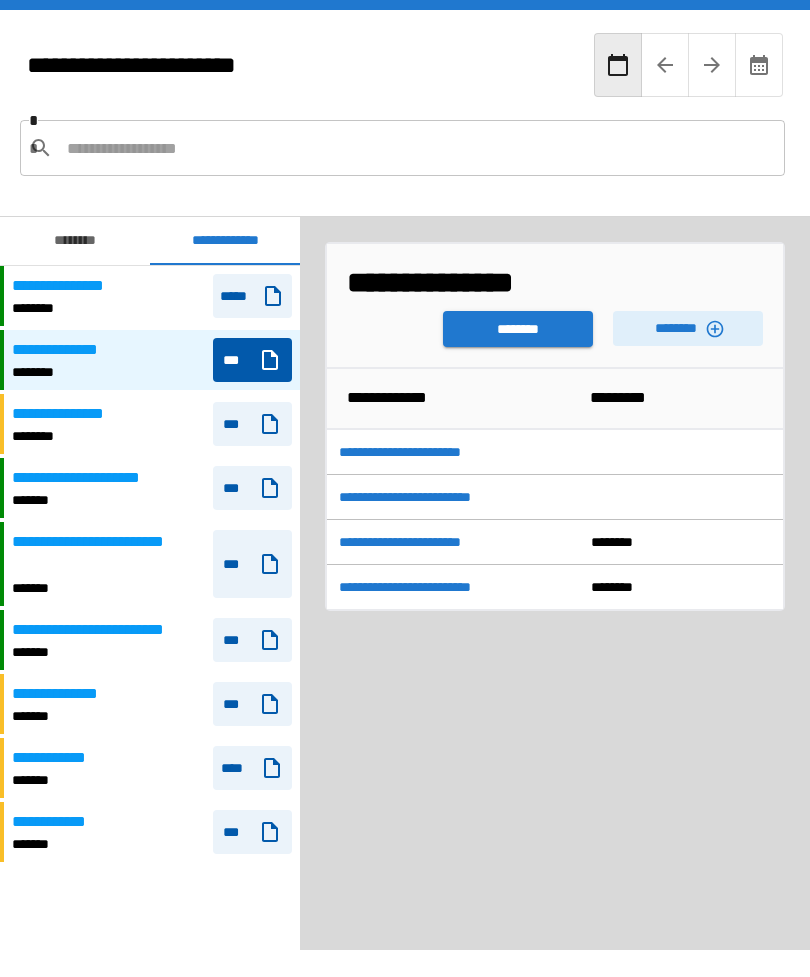 click on "********" at bounding box center [518, 329] 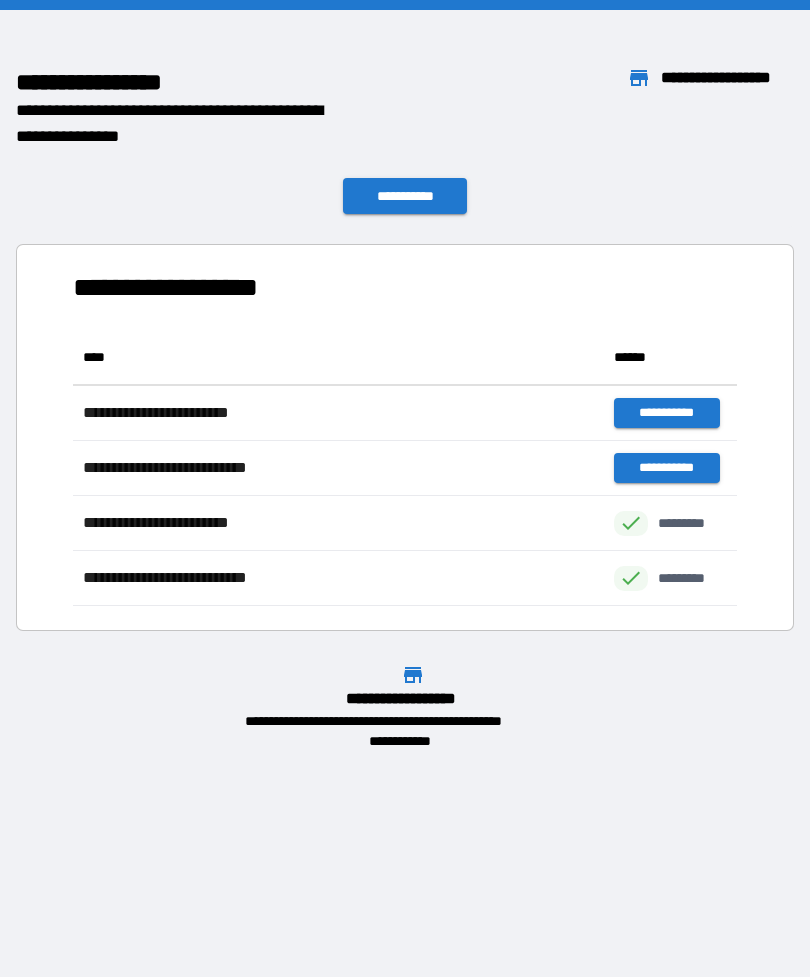 scroll, scrollTop: 276, scrollLeft: 664, axis: both 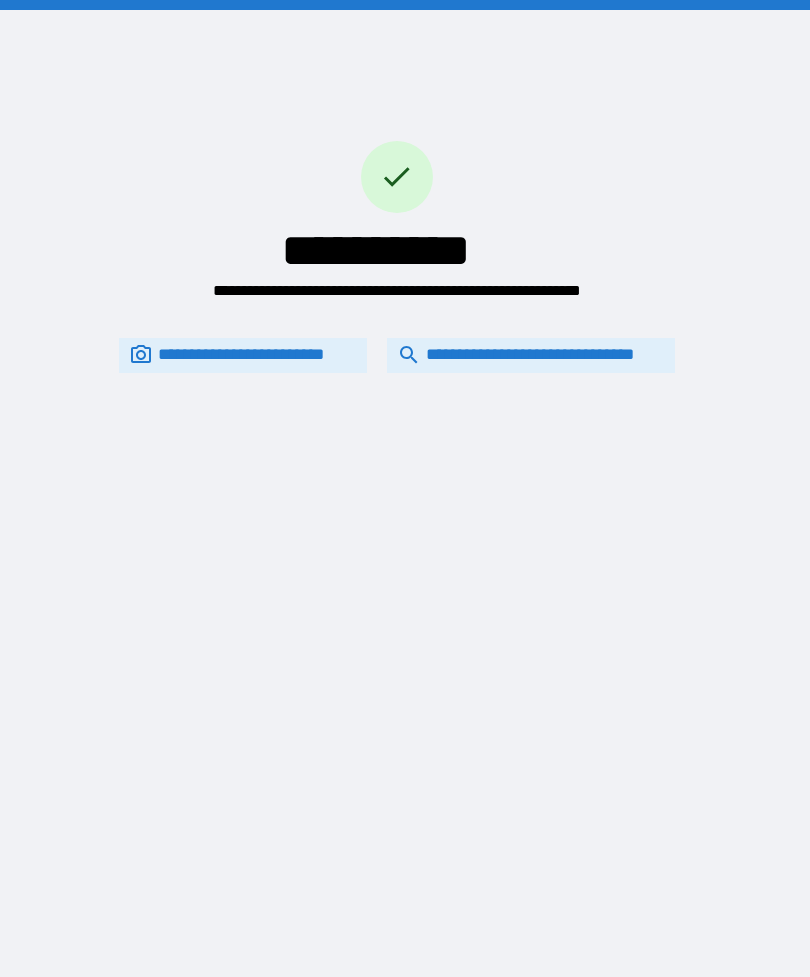 click on "**********" at bounding box center (531, 355) 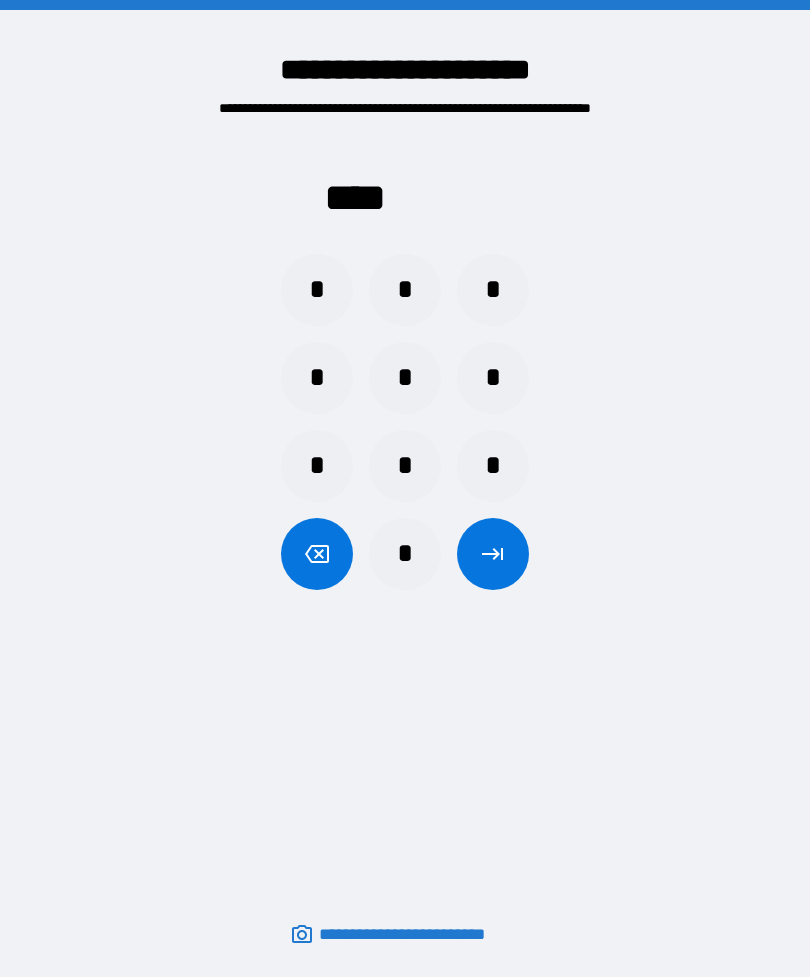 click on "*" at bounding box center [493, 378] 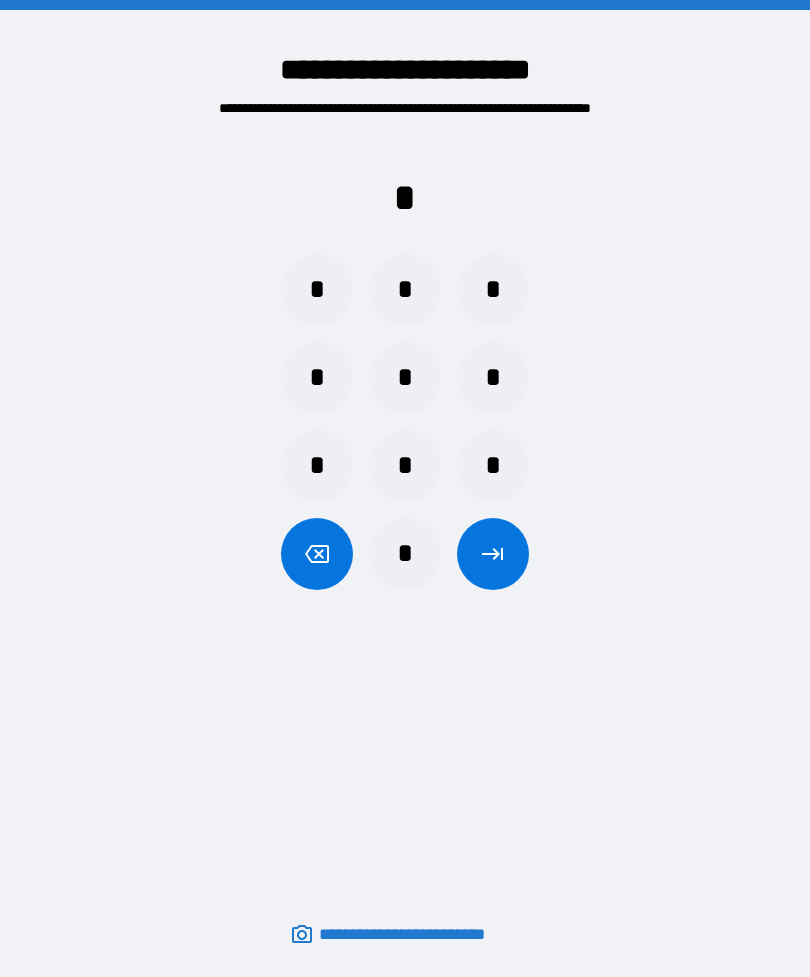 click on "*" at bounding box center [405, 466] 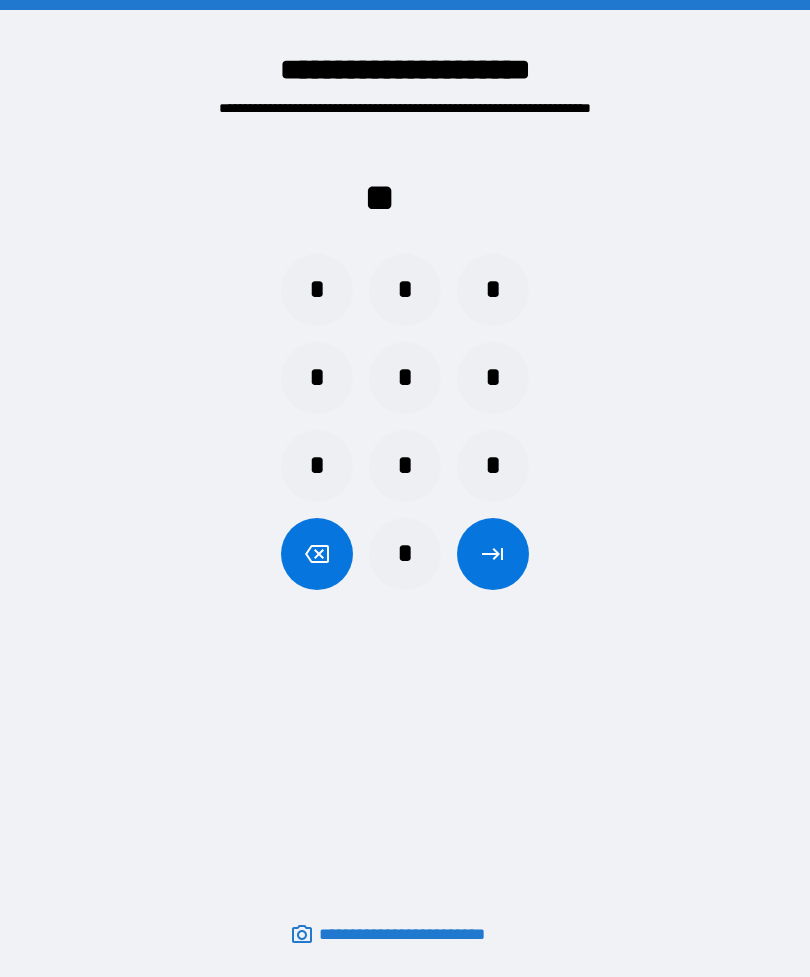 click on "*" at bounding box center (405, 290) 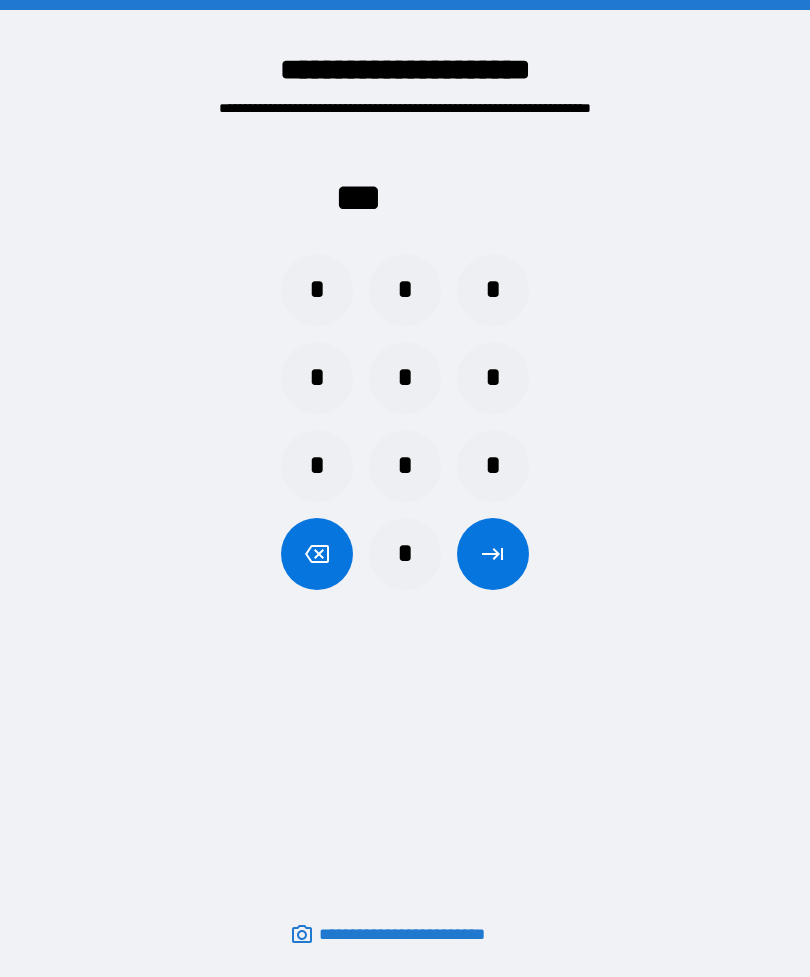 click on "*" at bounding box center [405, 554] 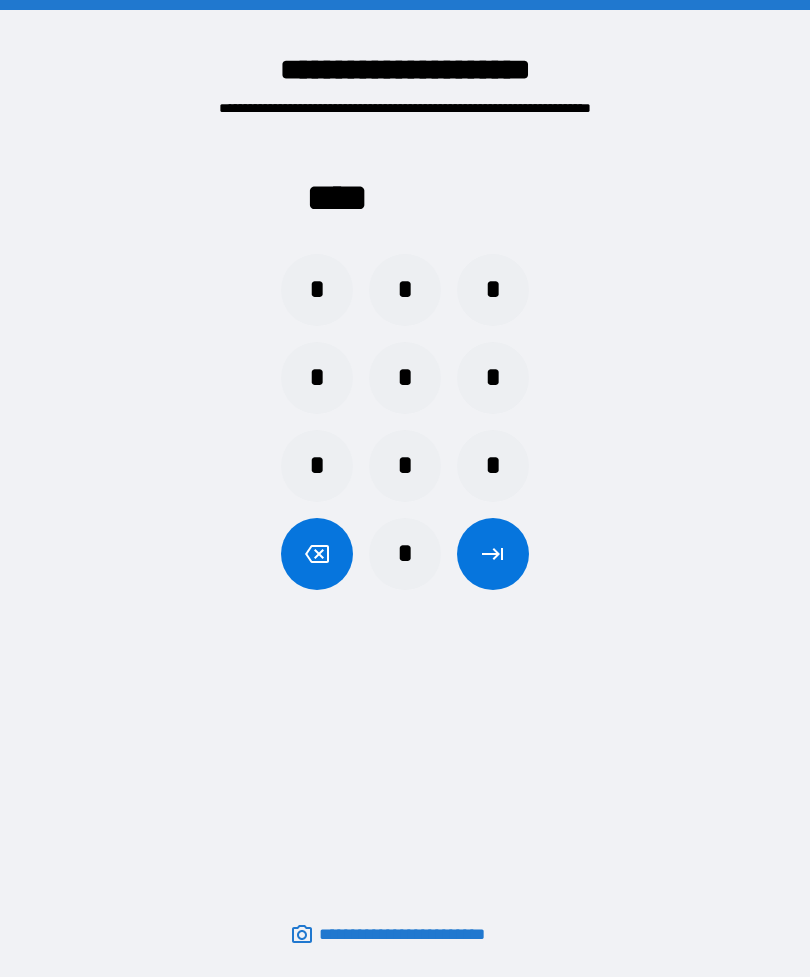 click on "**** * * * * * * * * * *" at bounding box center [405, 358] 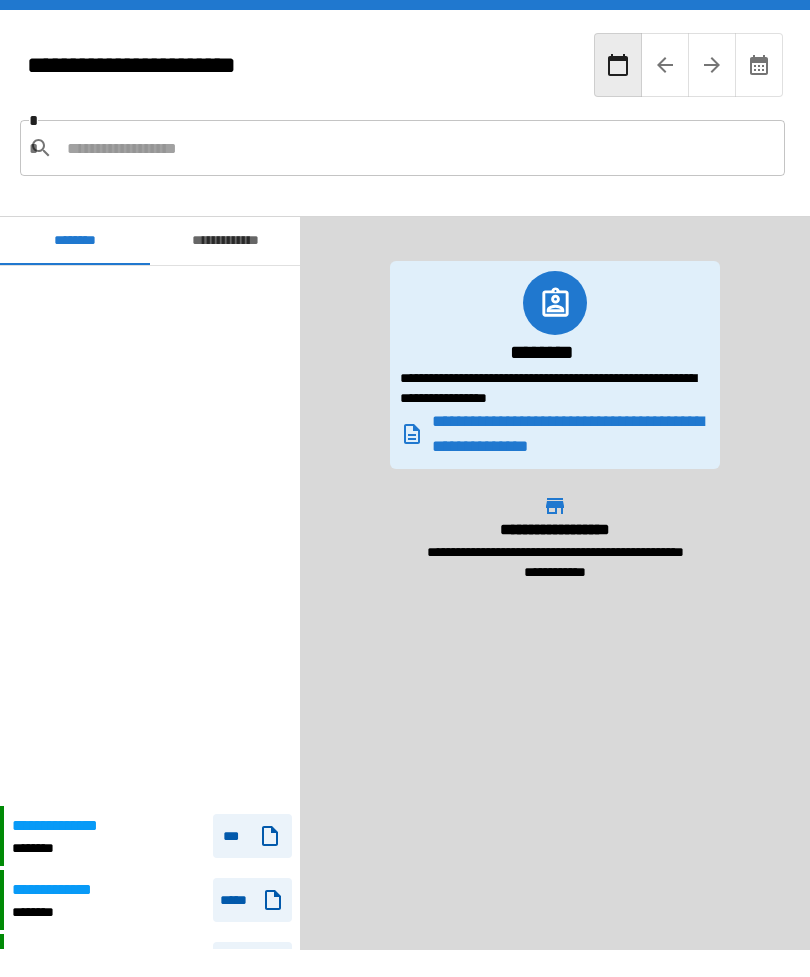 scroll, scrollTop: 540, scrollLeft: 0, axis: vertical 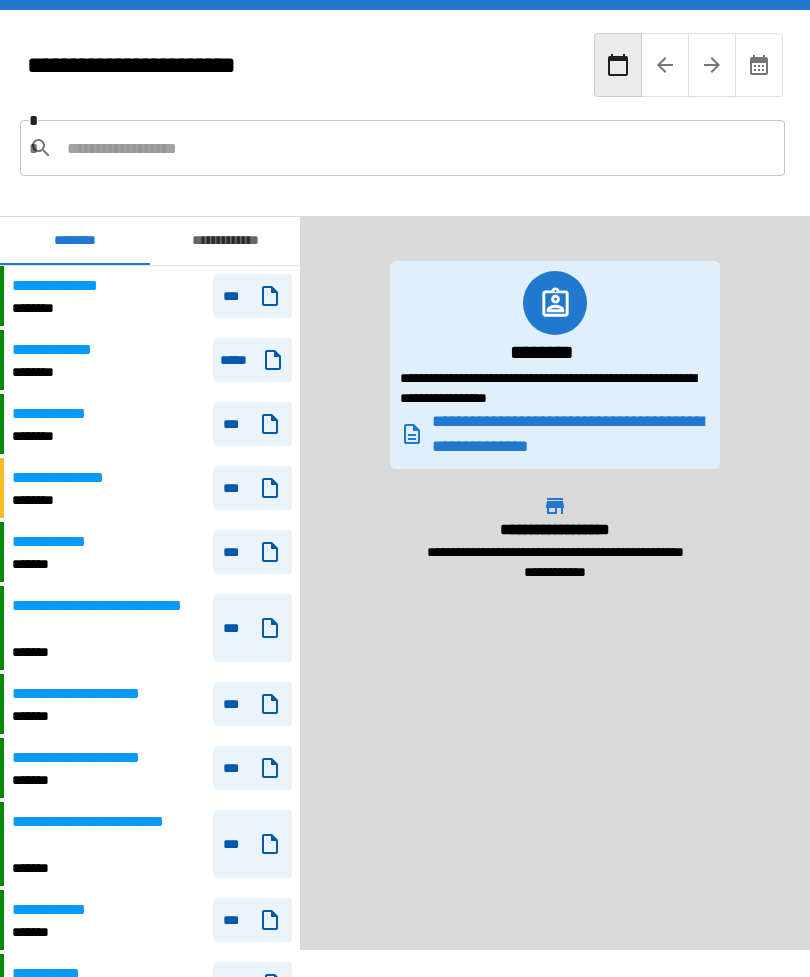 click on "**********" at bounding box center [225, 241] 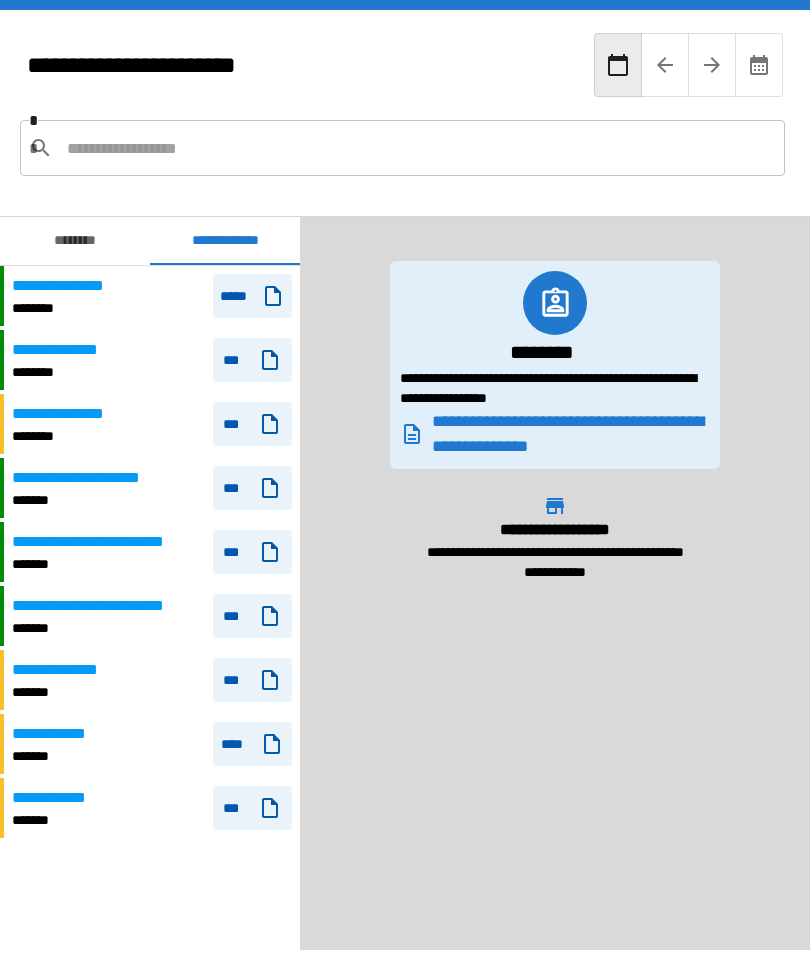 scroll, scrollTop: 0, scrollLeft: 0, axis: both 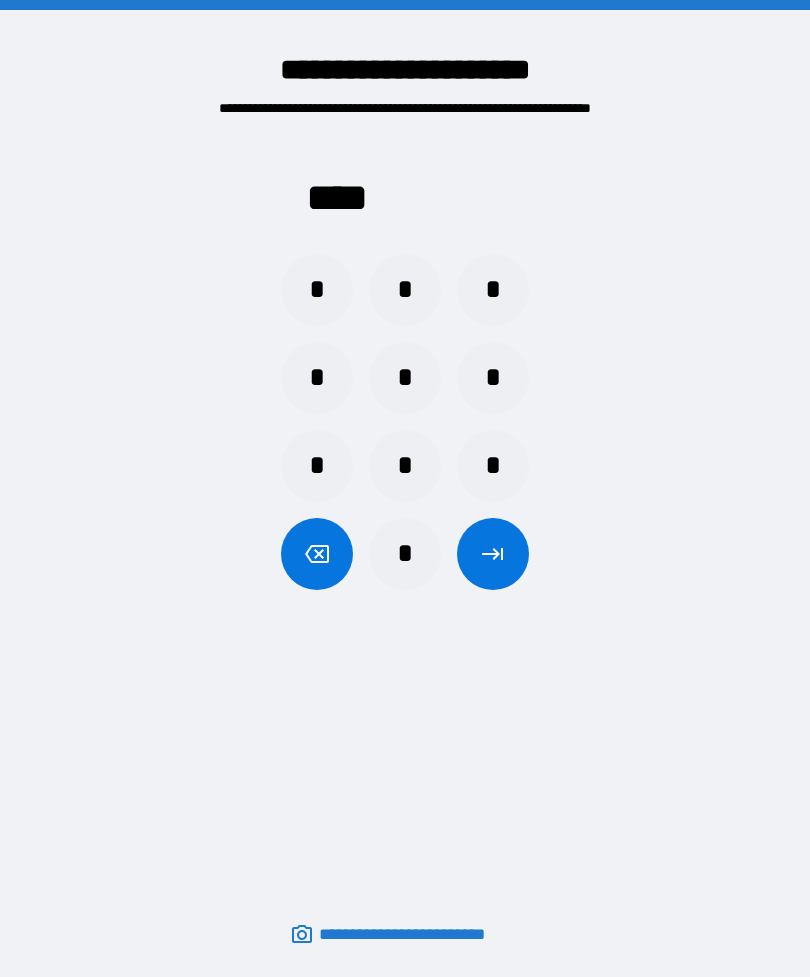 click at bounding box center [493, 554] 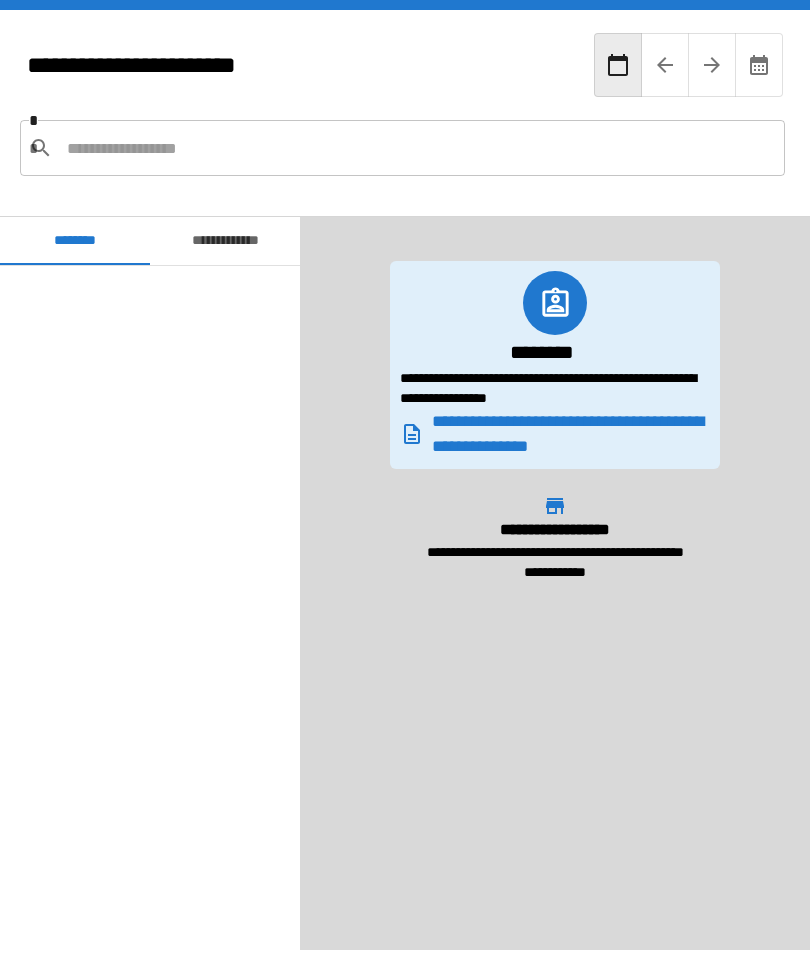 scroll, scrollTop: 780, scrollLeft: 0, axis: vertical 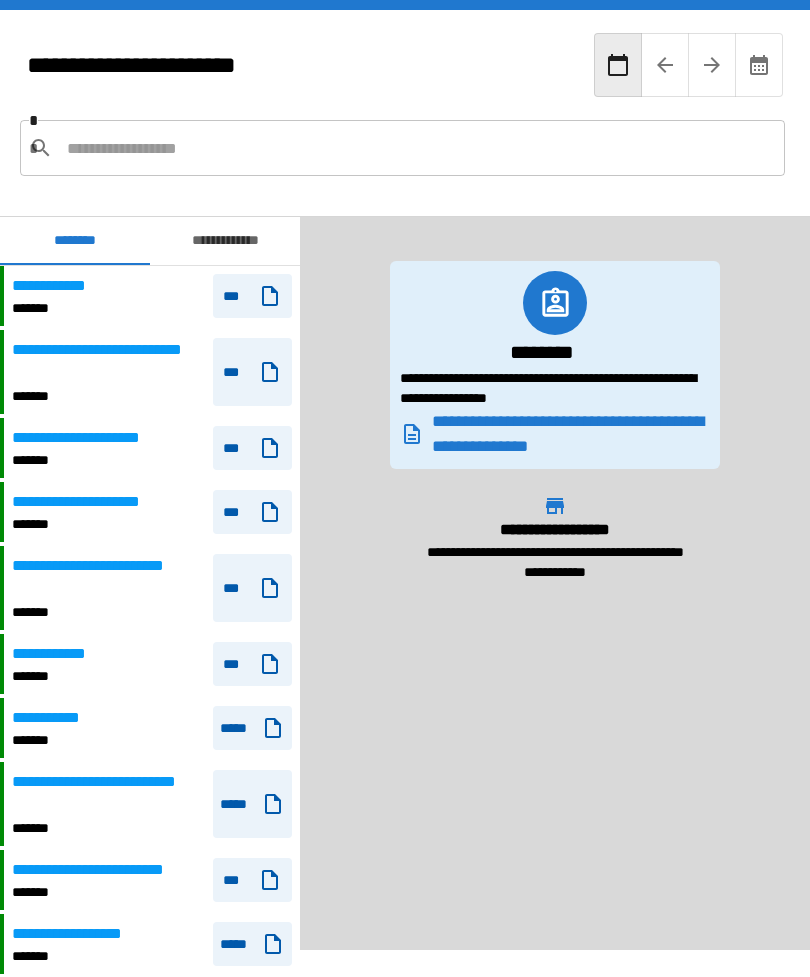 click on "**********" at bounding box center [225, 241] 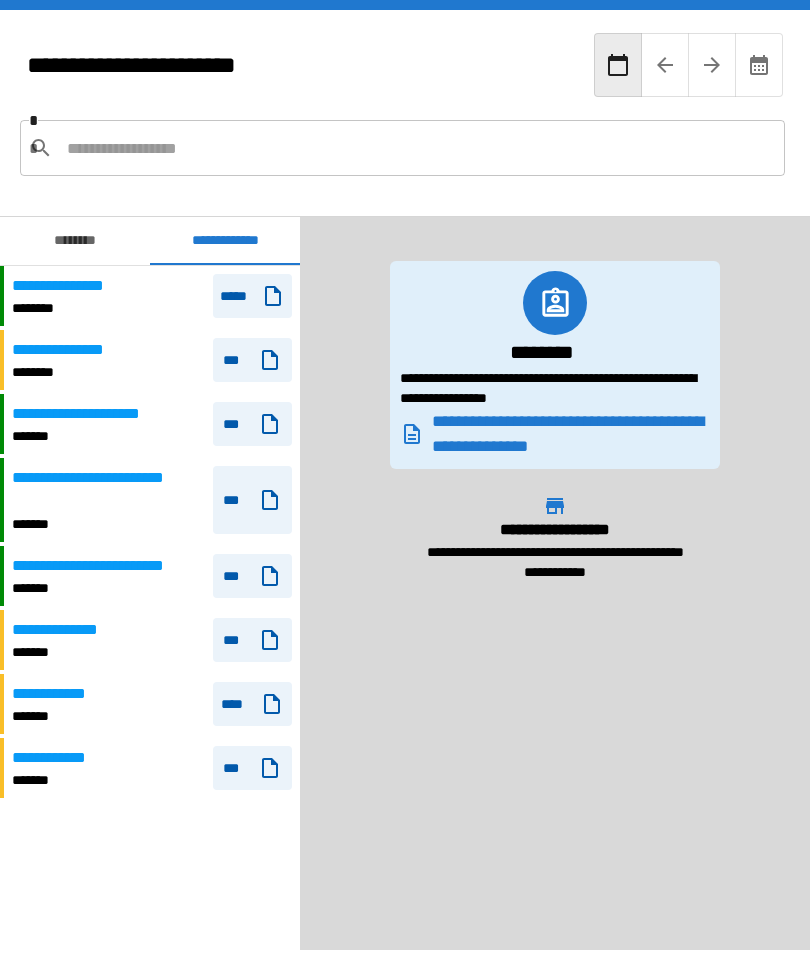 click on "**********" at bounding box center (555, 583) 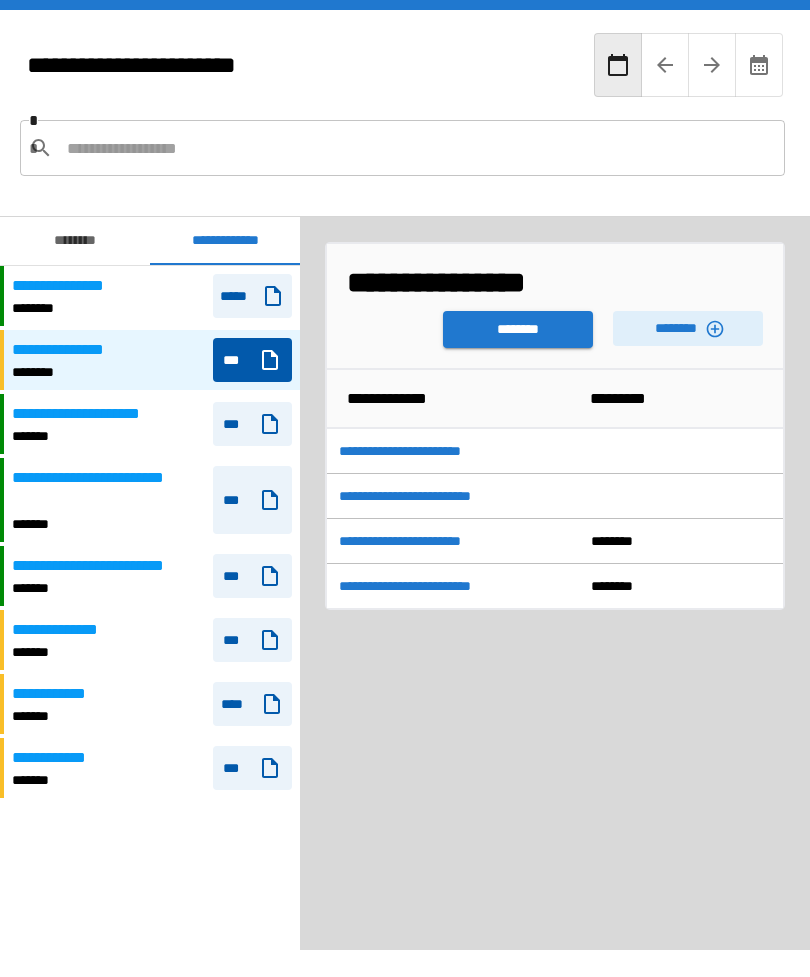 click on "***" at bounding box center [252, 360] 